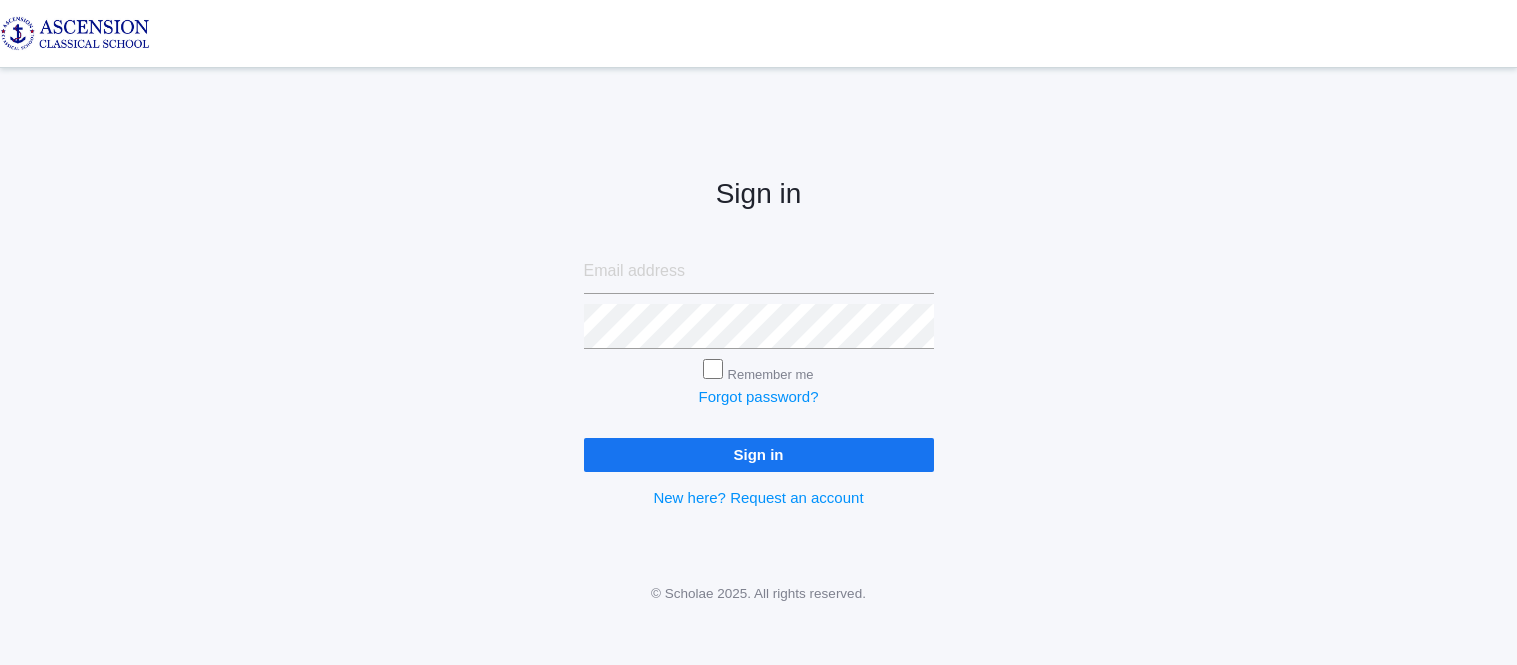 scroll, scrollTop: 0, scrollLeft: 0, axis: both 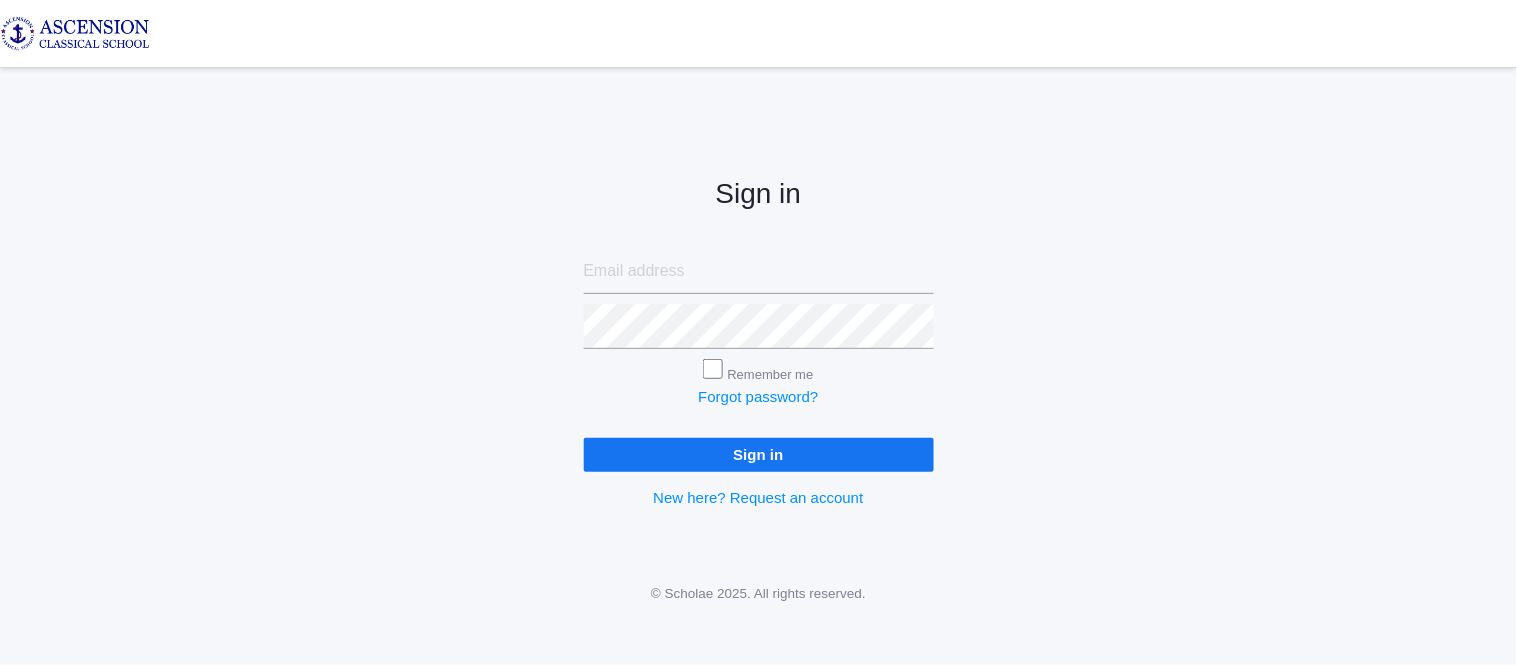 type on "[EMAIL_ADDRESS][DOMAIN_NAME]" 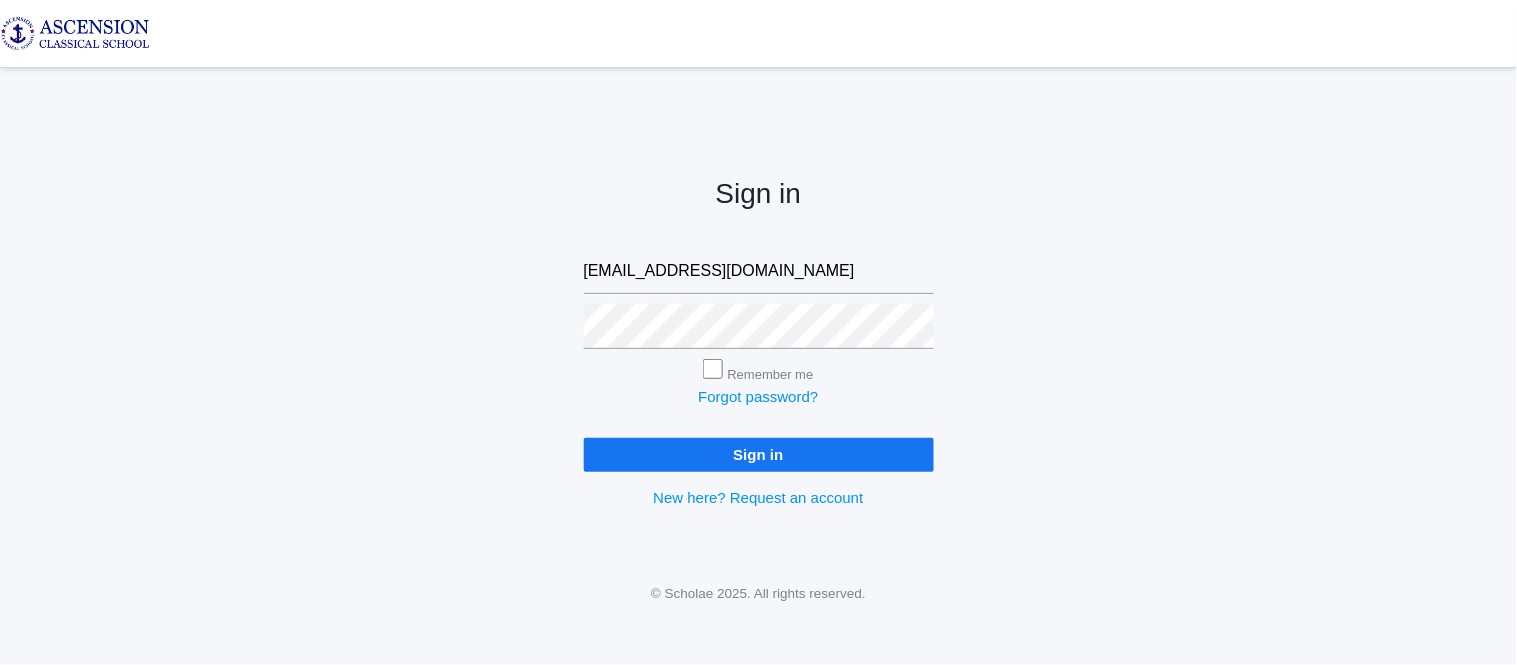 click on "Sign in" at bounding box center [759, 454] 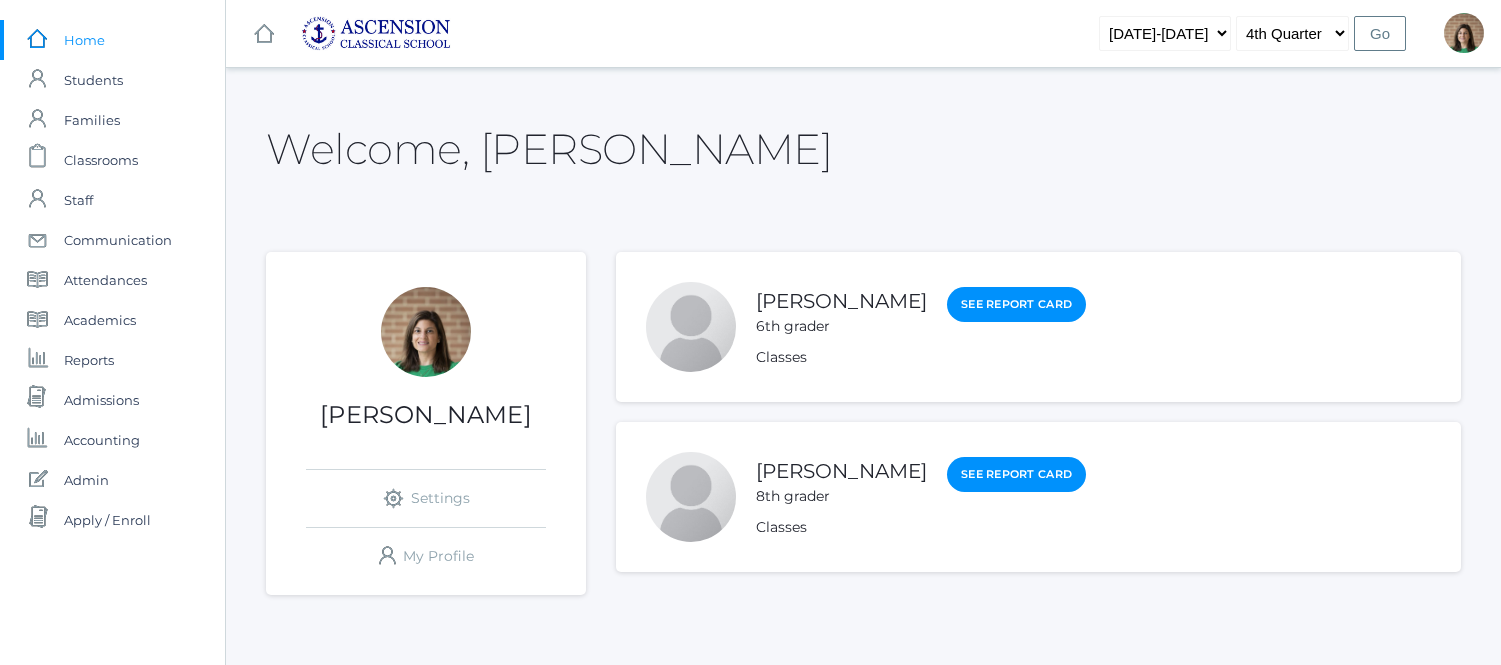 scroll, scrollTop: 0, scrollLeft: 0, axis: both 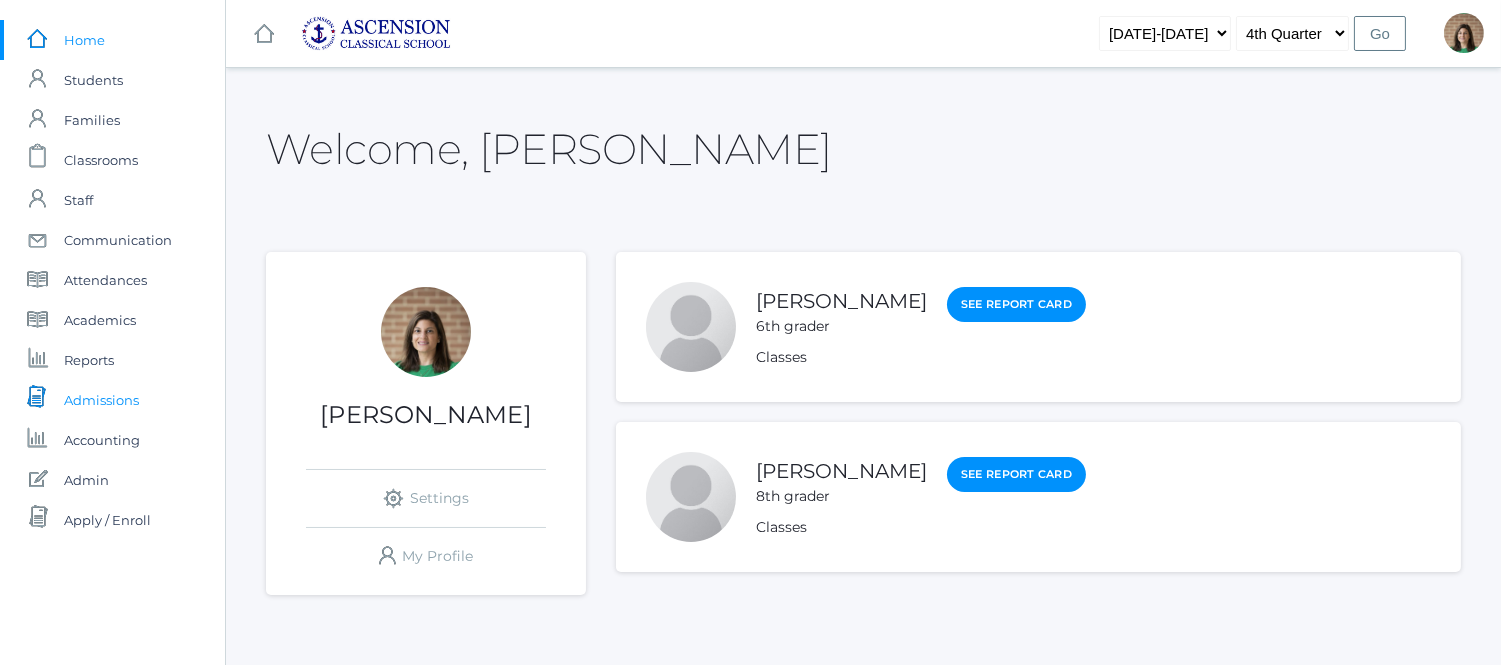 click on "Admissions" at bounding box center [101, 400] 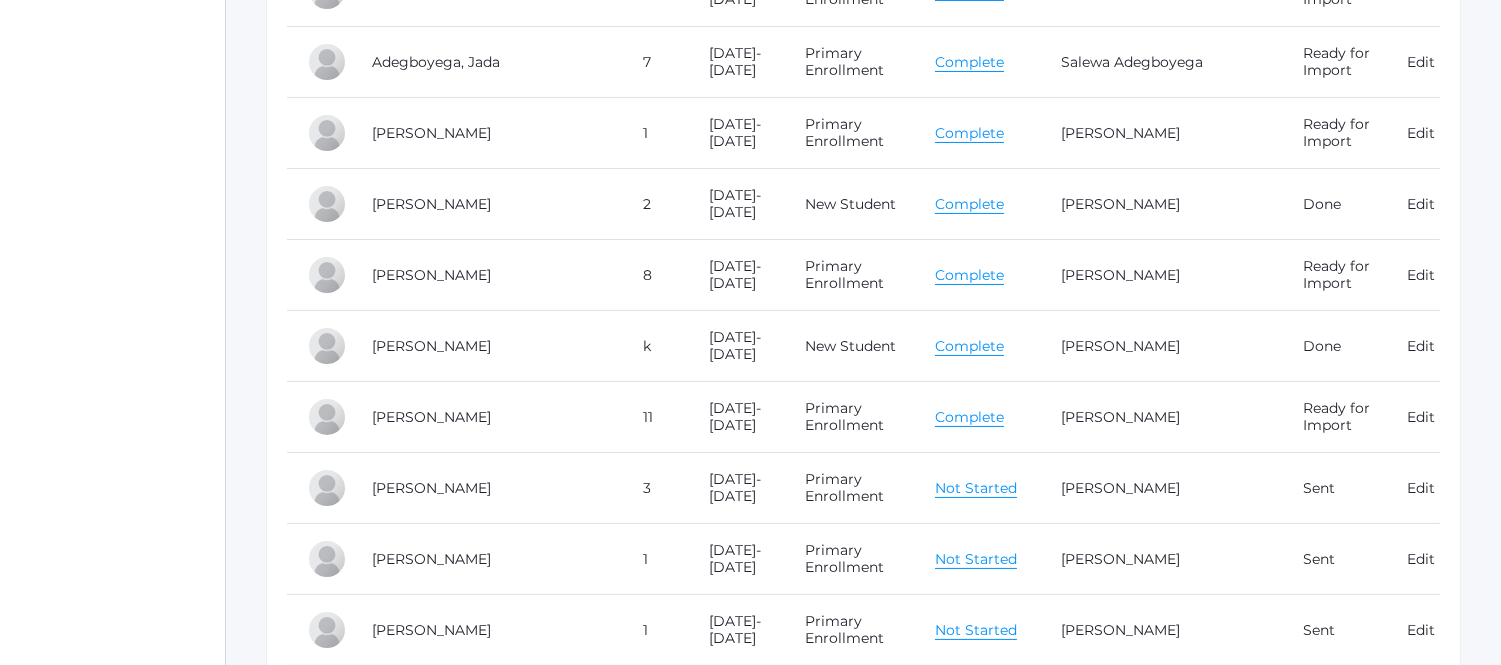 scroll, scrollTop: 592, scrollLeft: 0, axis: vertical 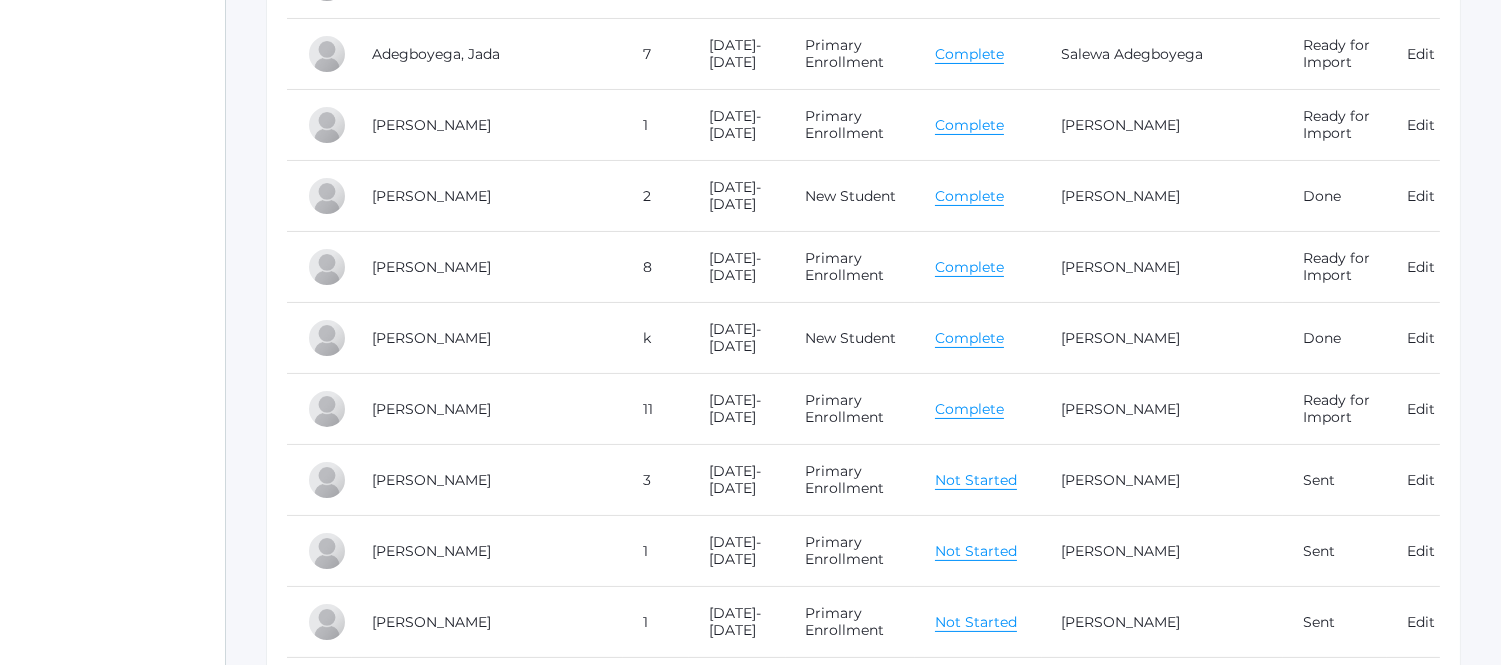 click on "Complete" at bounding box center [969, 196] 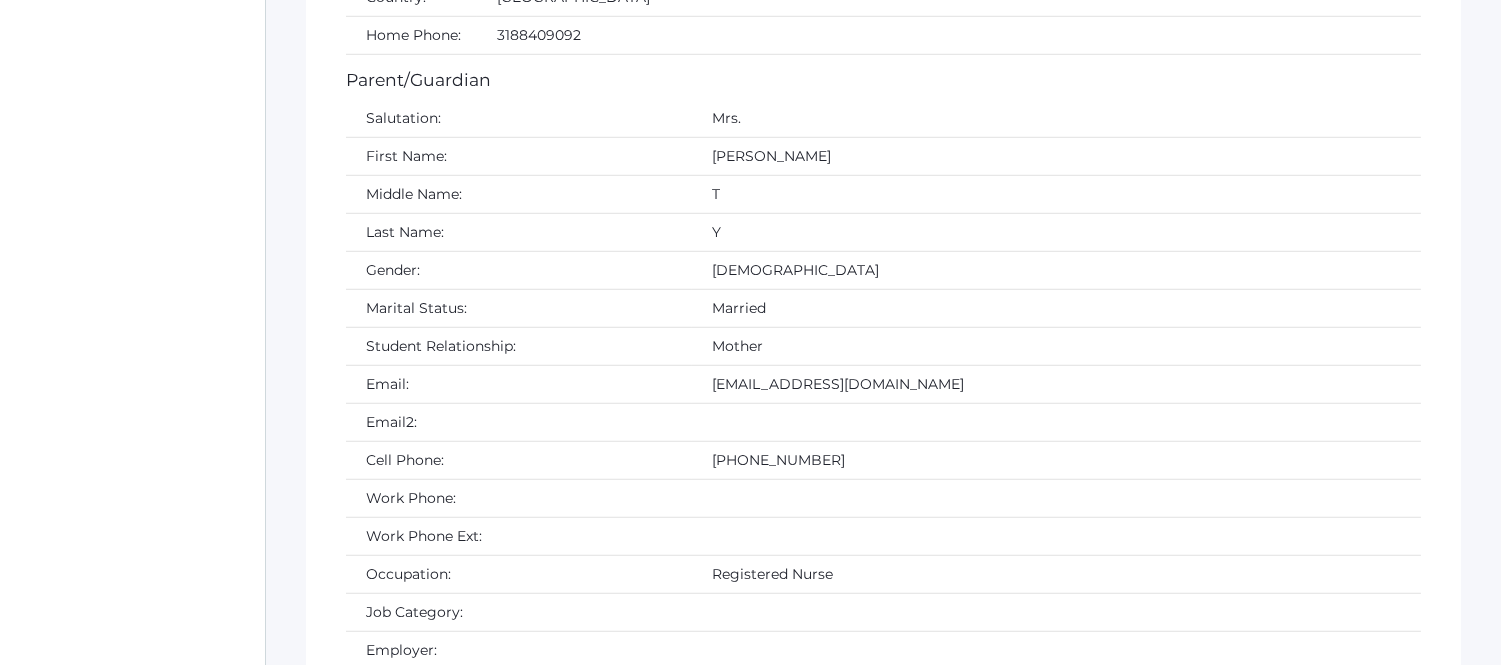 scroll, scrollTop: 2703, scrollLeft: 0, axis: vertical 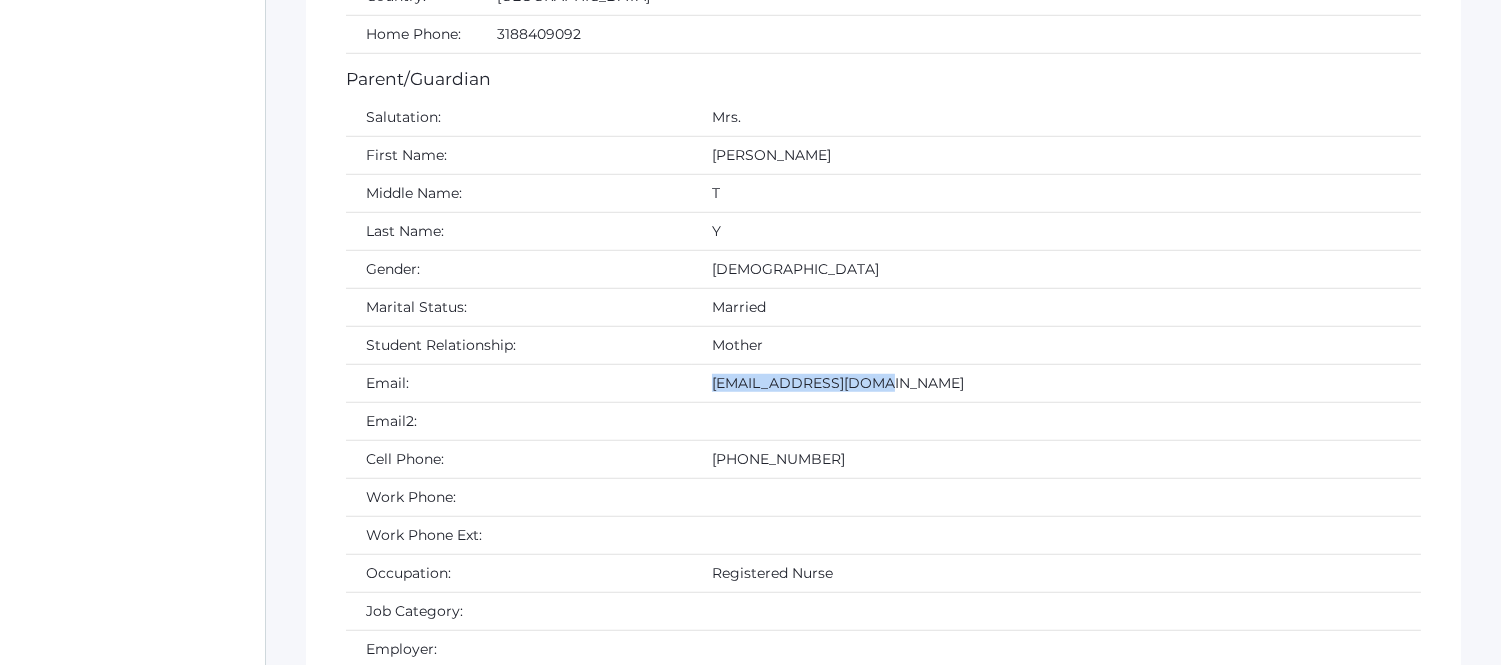 drag, startPoint x: 803, startPoint y: 390, endPoint x: 596, endPoint y: 396, distance: 207.08694 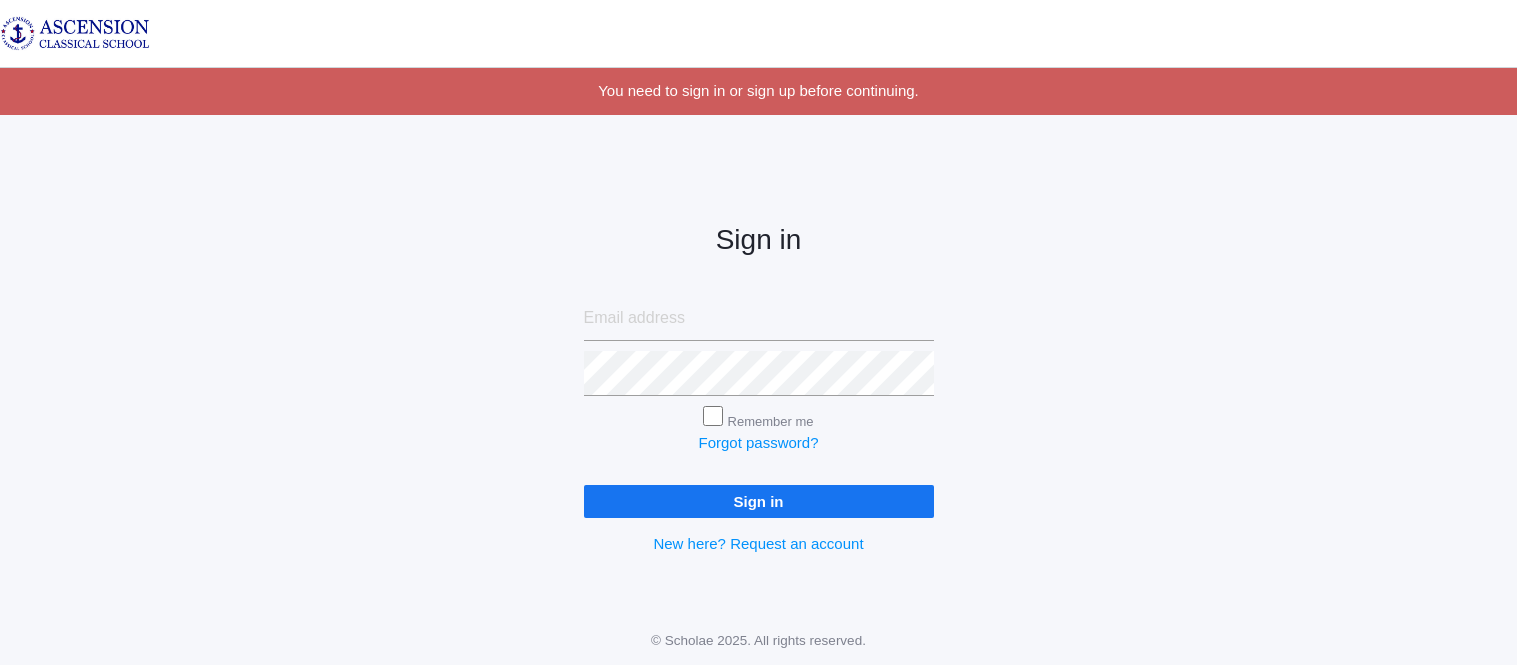 scroll, scrollTop: 0, scrollLeft: 0, axis: both 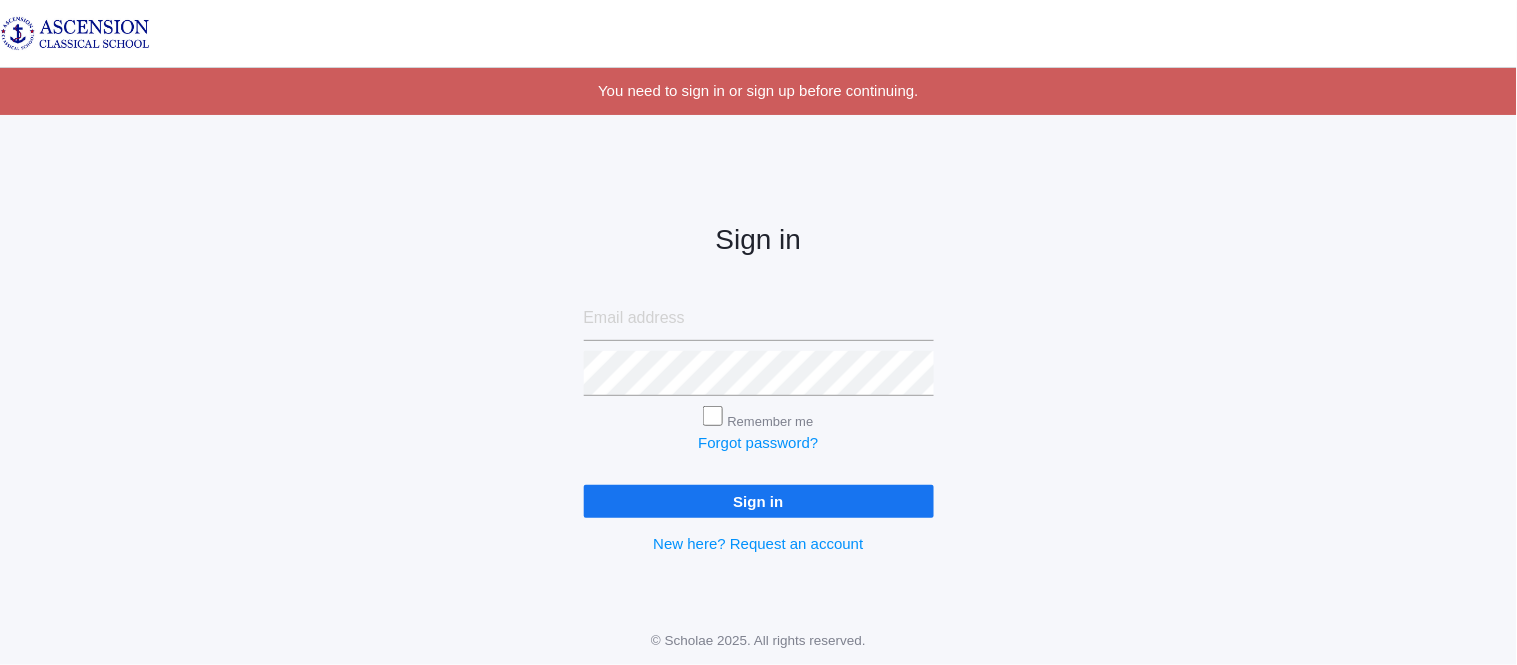 type on "[EMAIL_ADDRESS][DOMAIN_NAME]" 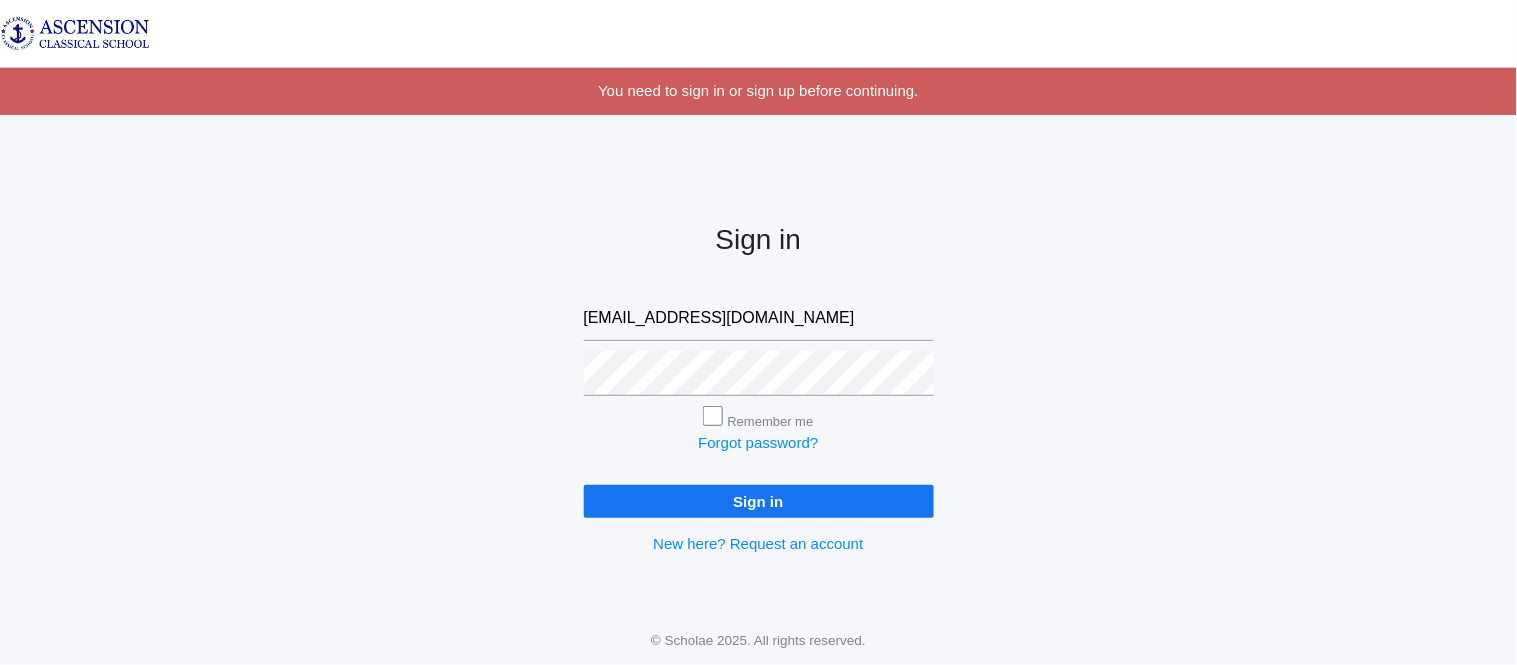 click on "Sign in" at bounding box center [759, 501] 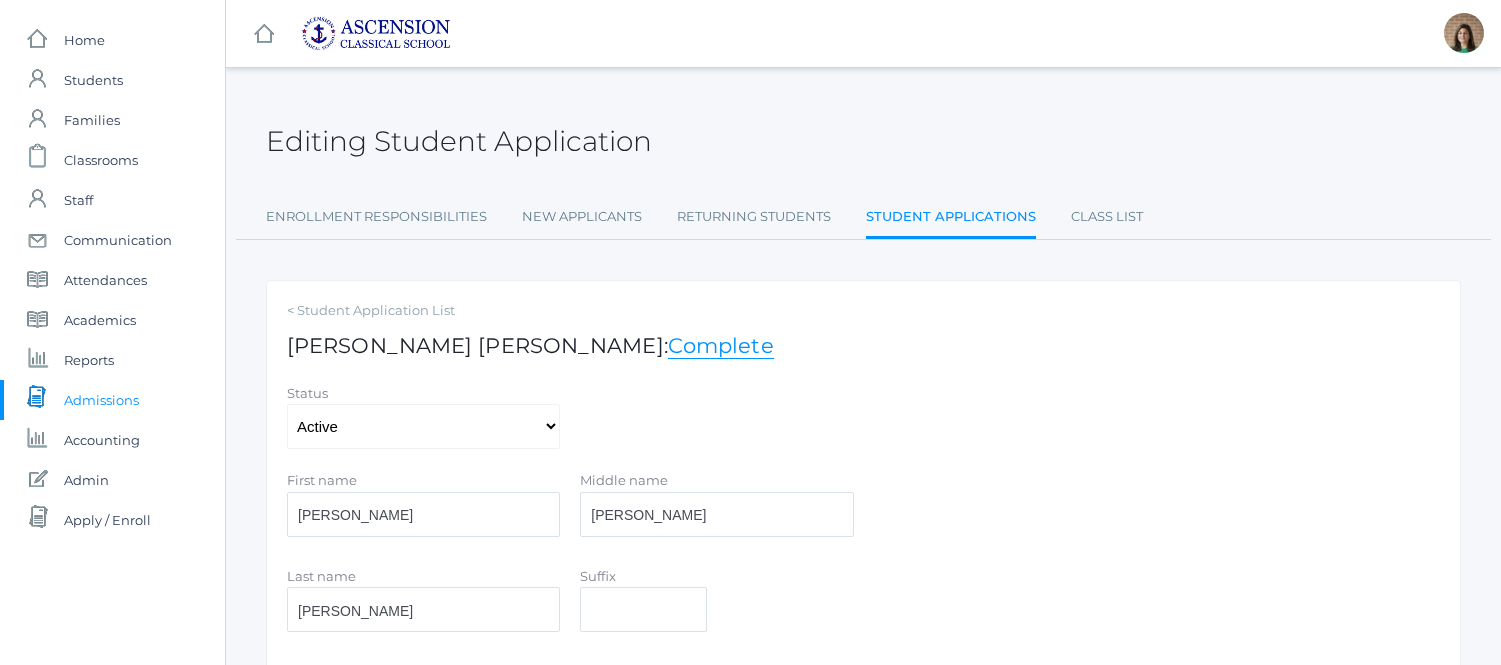 scroll, scrollTop: 0, scrollLeft: 0, axis: both 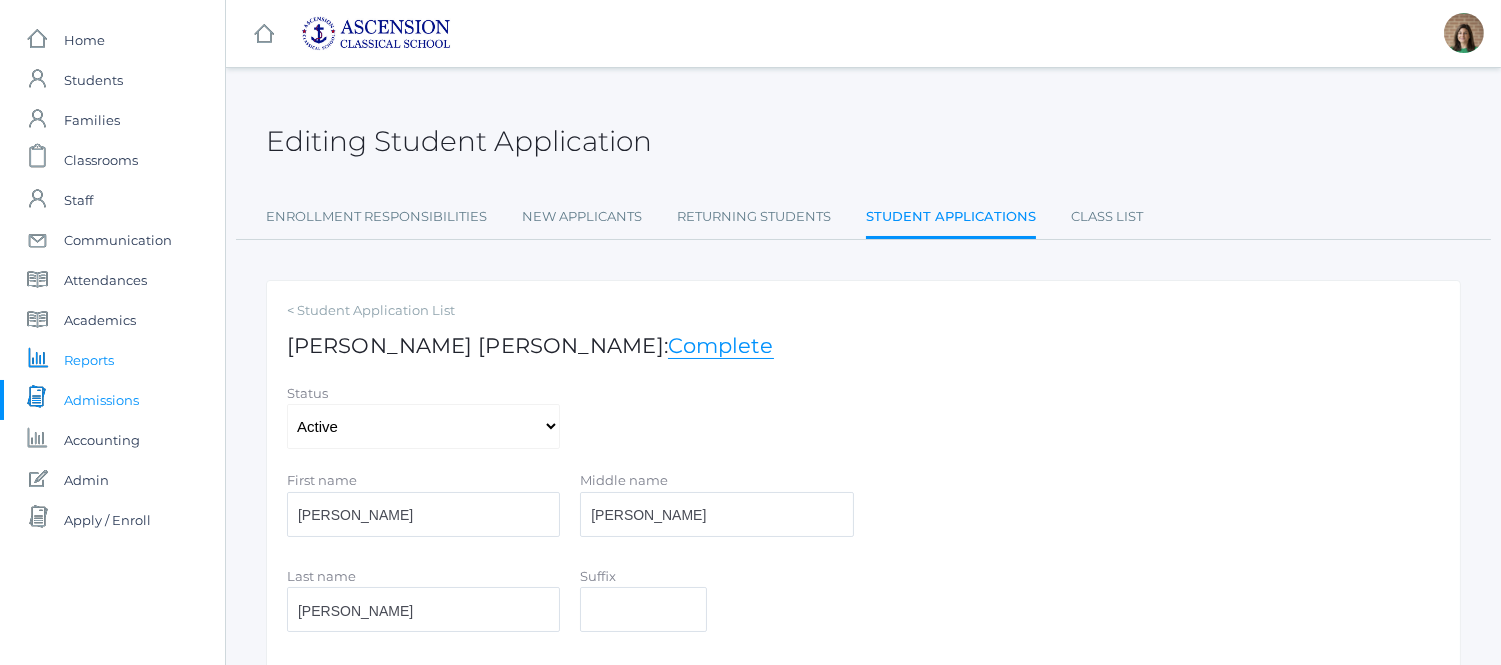 click on "icons/finance/bar-chart
Created with Sketch.
Reports" at bounding box center [112, 360] 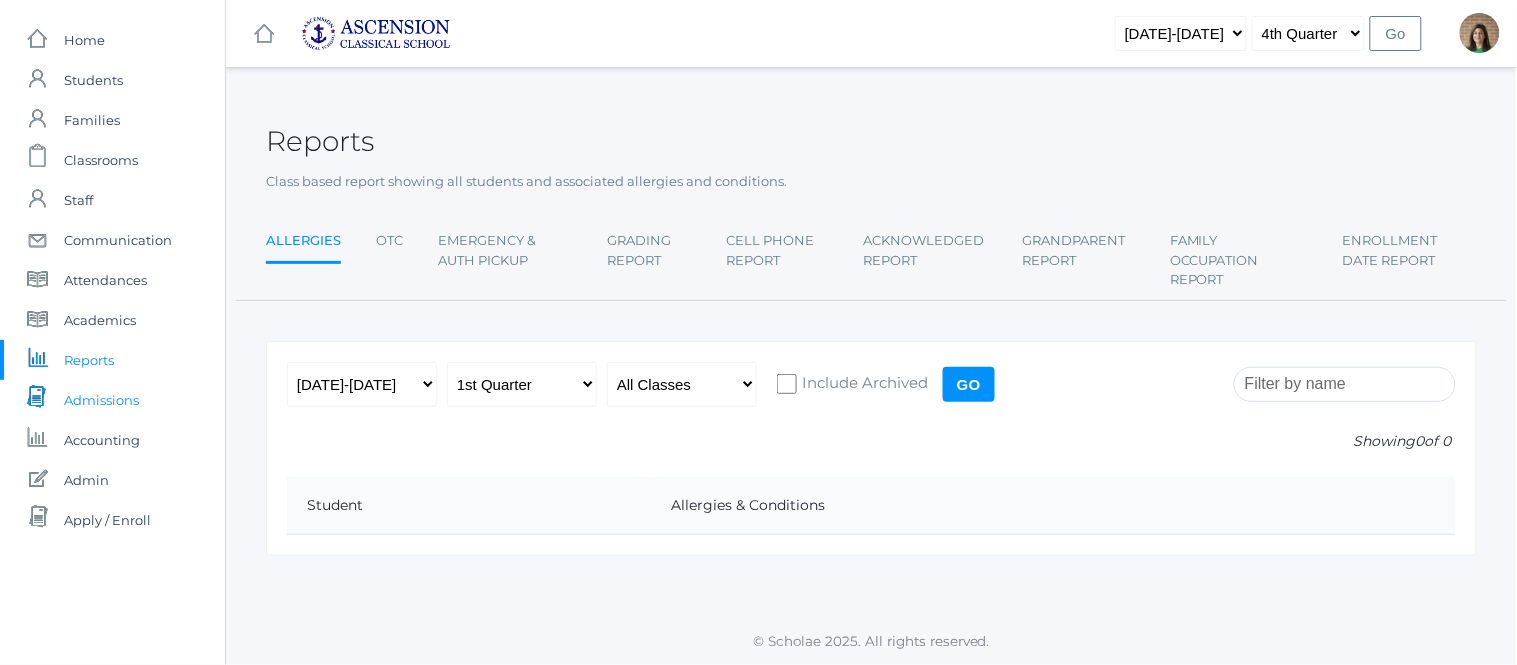 click on "Admissions" at bounding box center [101, 400] 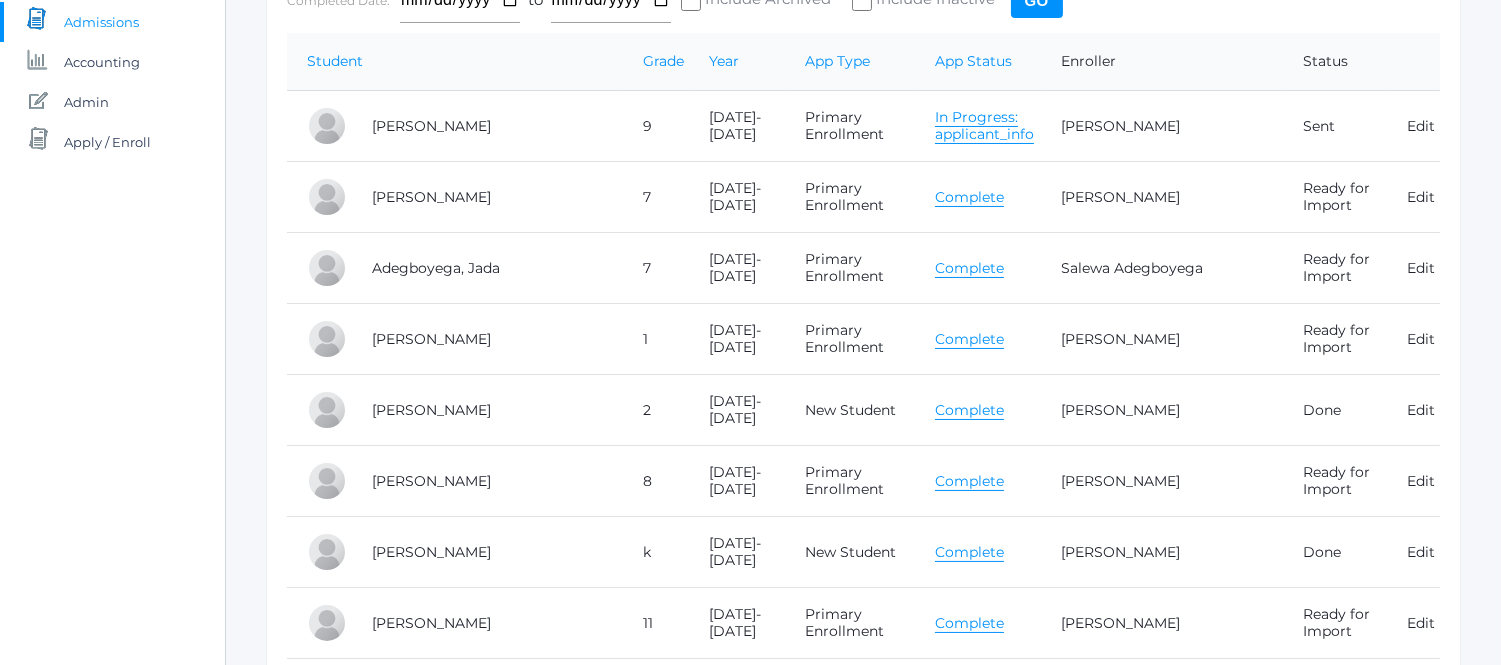 scroll, scrollTop: 382, scrollLeft: 0, axis: vertical 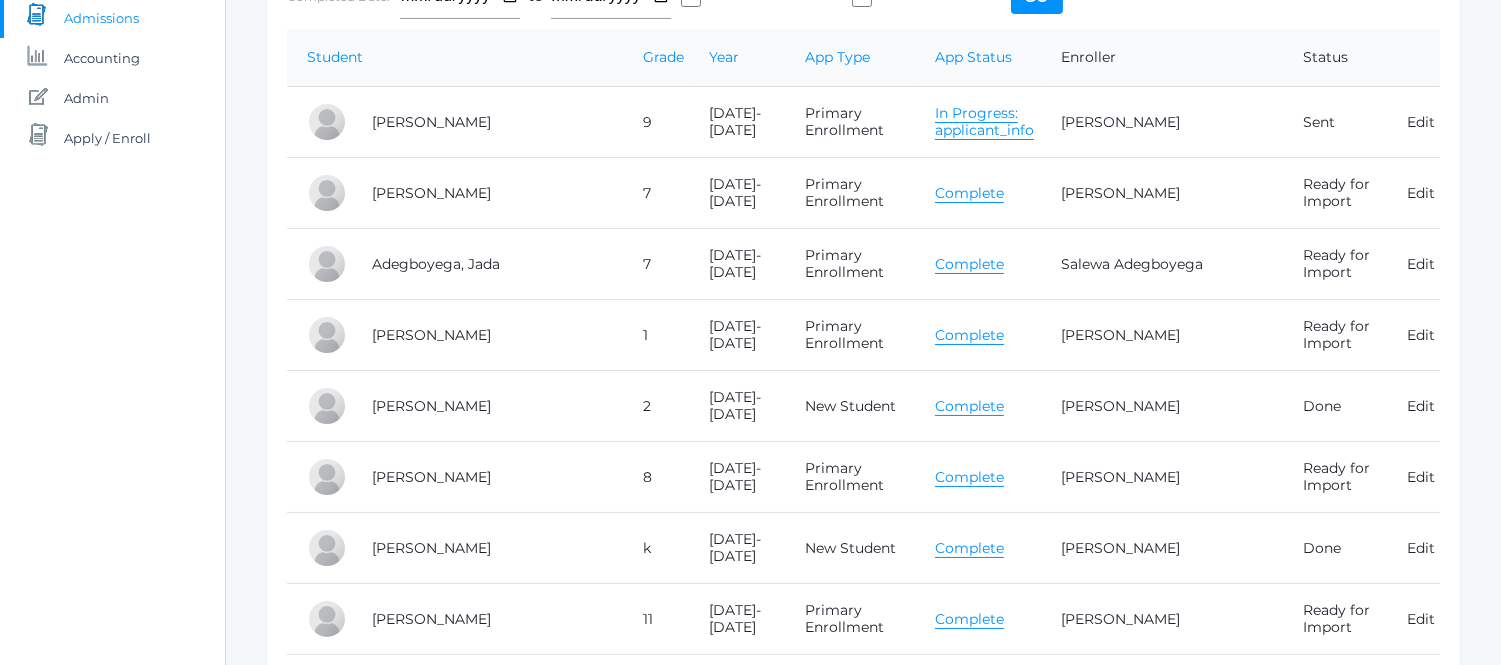 click on "Complete" at bounding box center (969, 406) 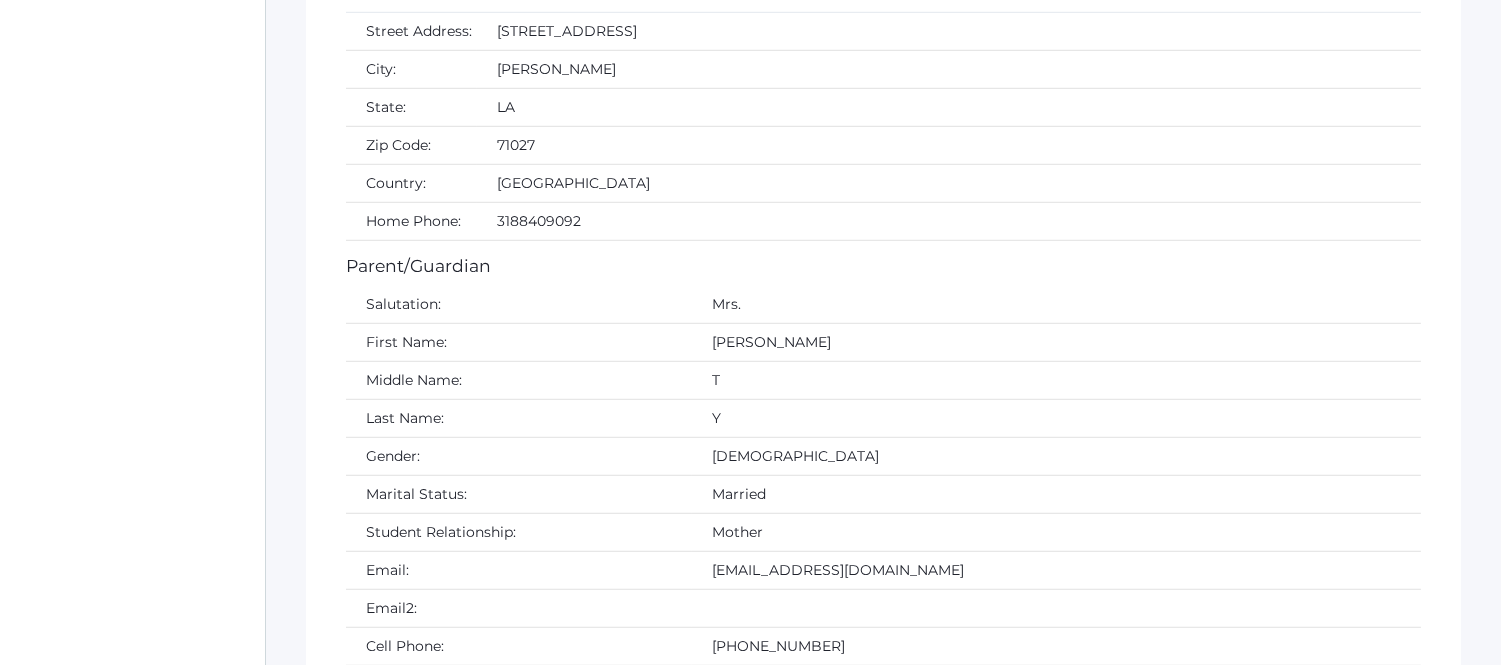 scroll, scrollTop: 2517, scrollLeft: 0, axis: vertical 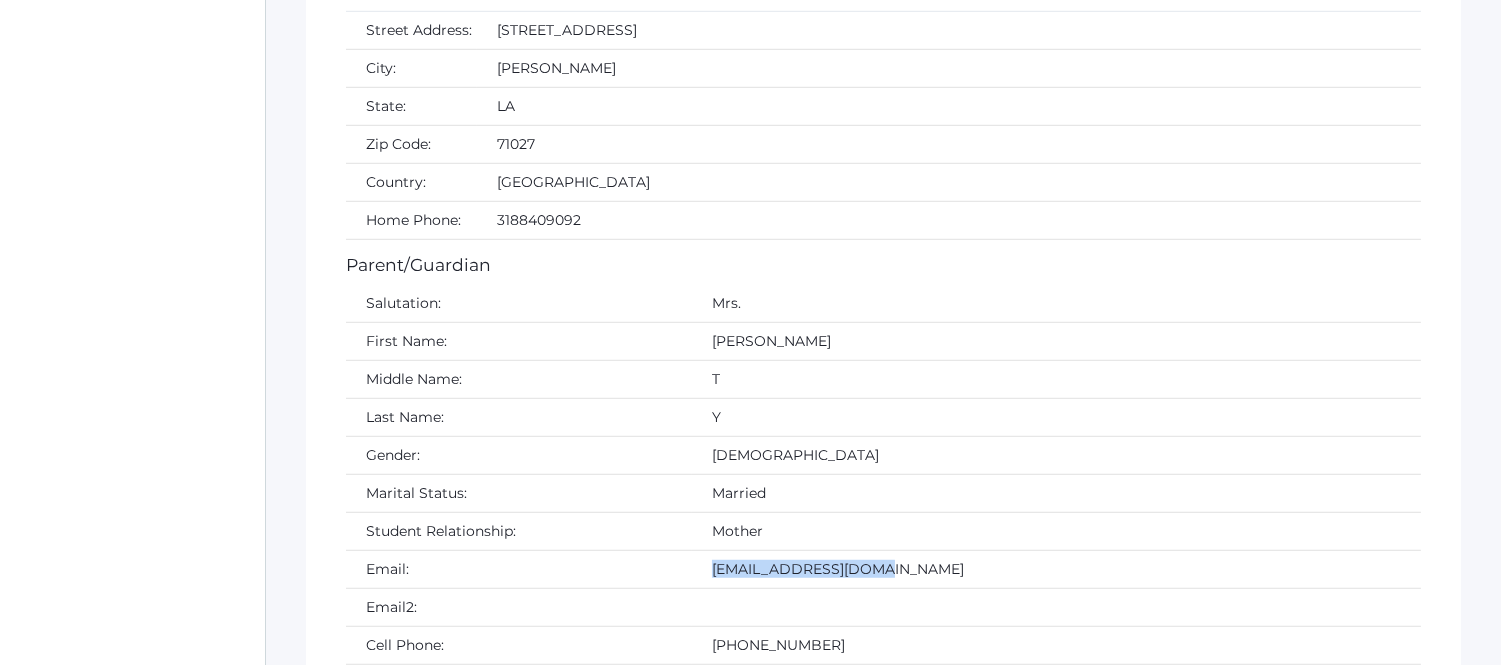 drag, startPoint x: 781, startPoint y: 581, endPoint x: 594, endPoint y: 570, distance: 187.32326 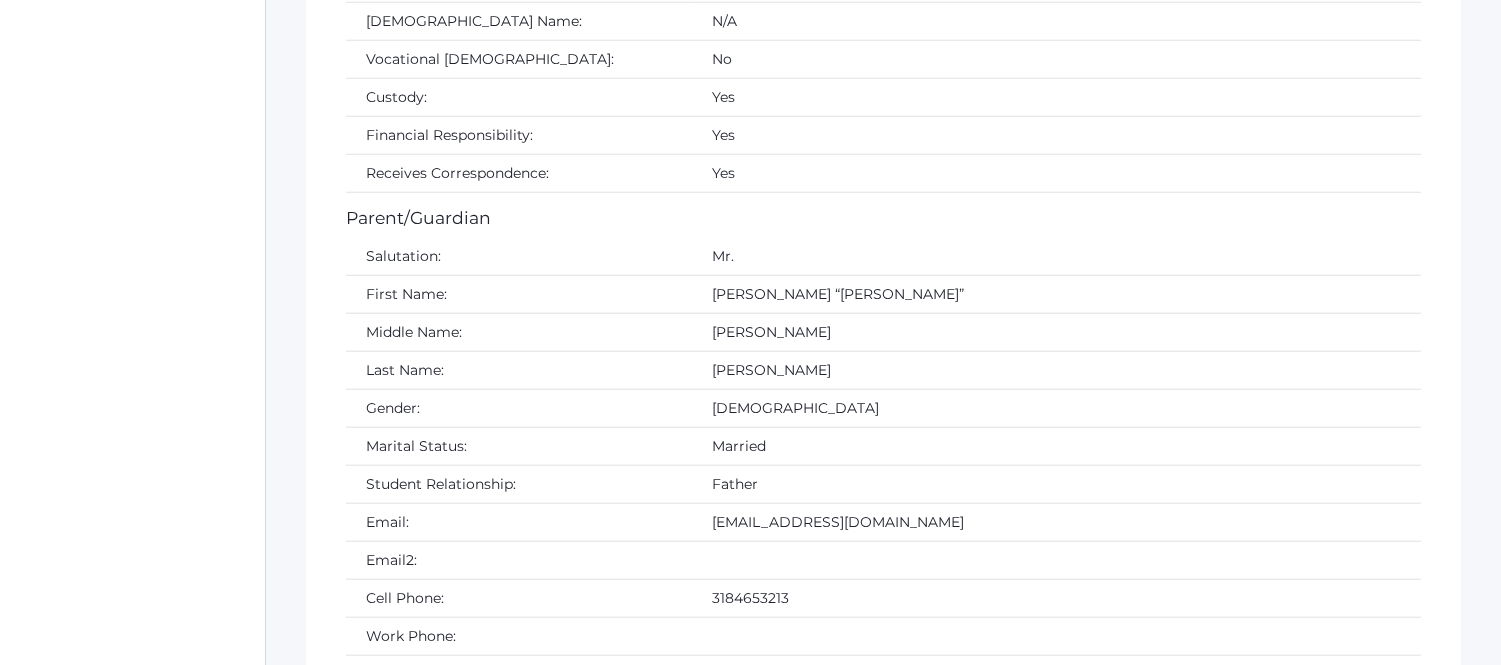 scroll, scrollTop: 3598, scrollLeft: 0, axis: vertical 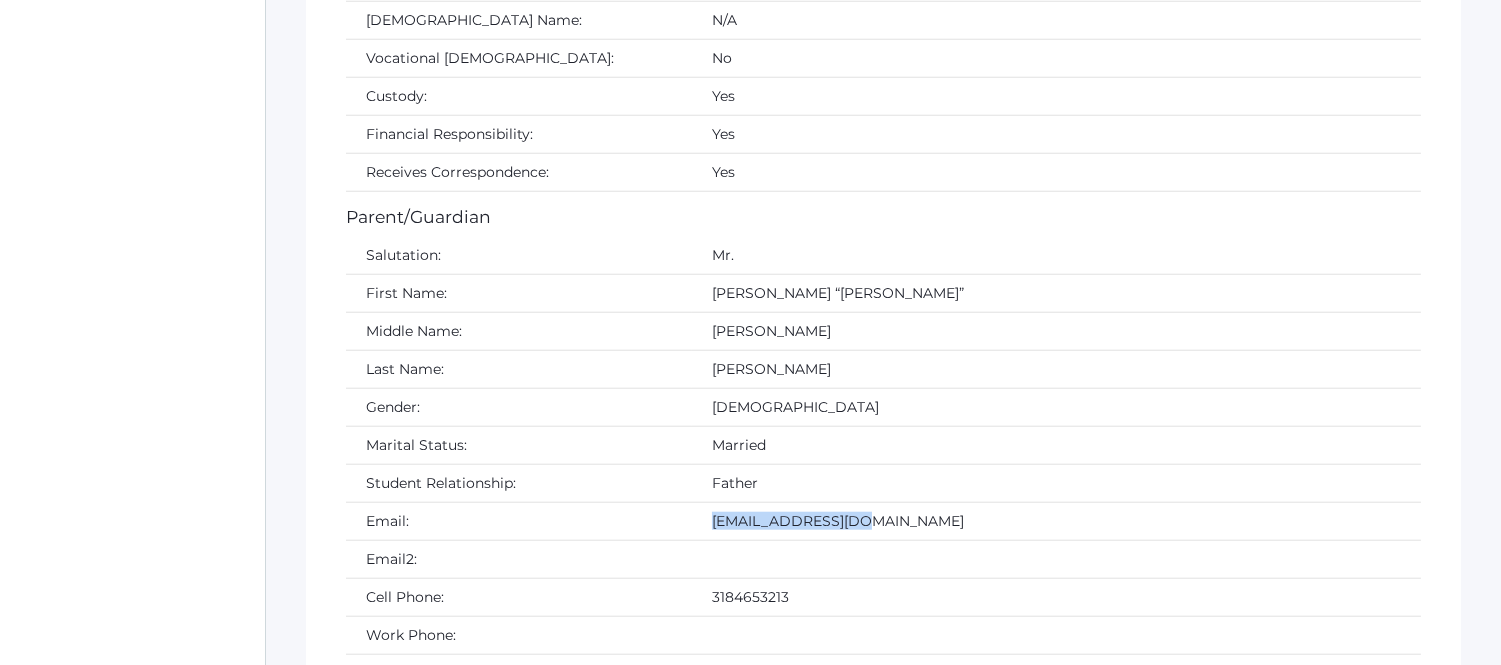 drag, startPoint x: 766, startPoint y: 528, endPoint x: 594, endPoint y: 533, distance: 172.07266 